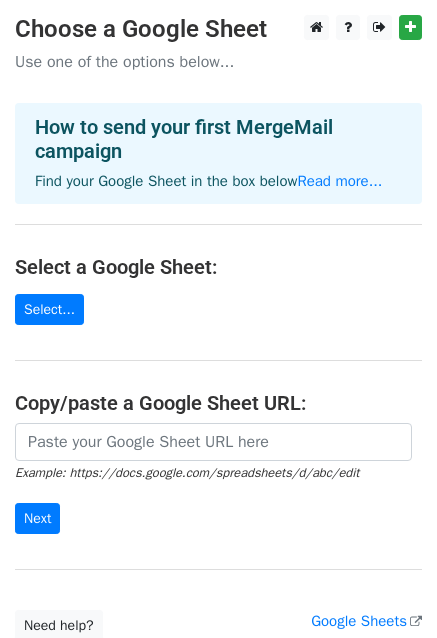 scroll, scrollTop: 0, scrollLeft: 0, axis: both 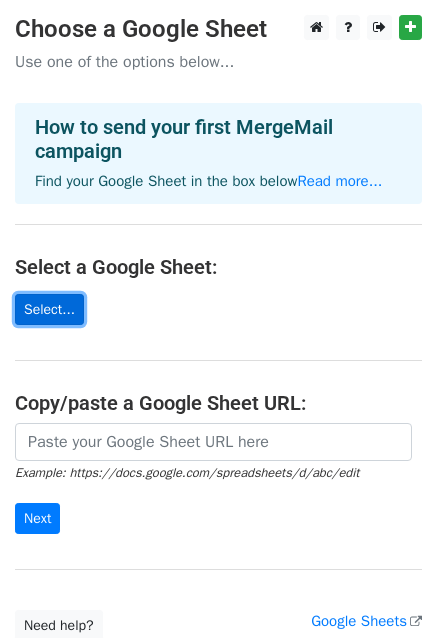 click on "Select..." at bounding box center [49, 309] 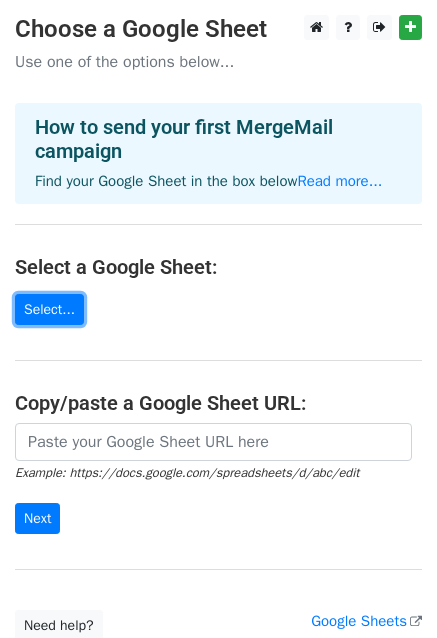 scroll, scrollTop: 0, scrollLeft: 0, axis: both 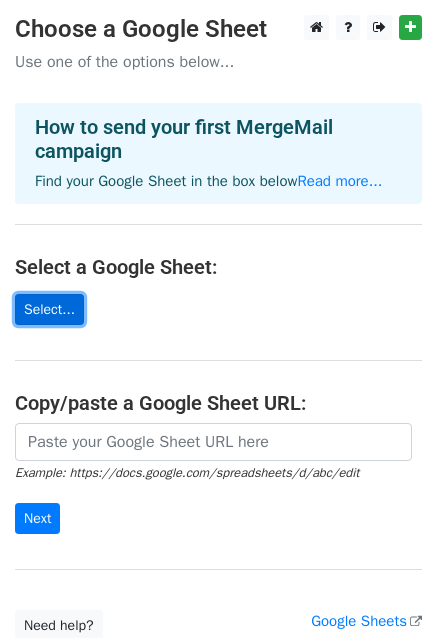 click on "Select..." at bounding box center (49, 309) 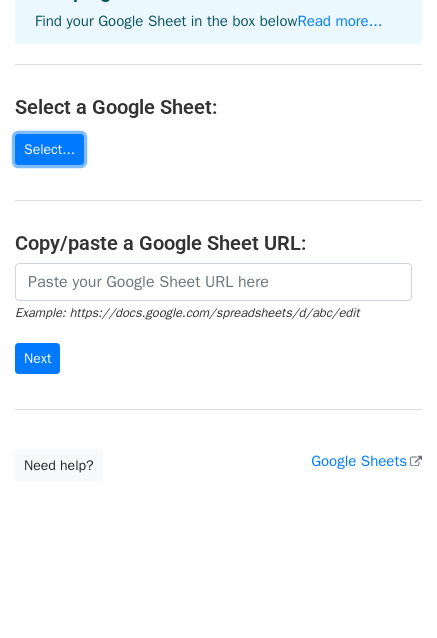 scroll, scrollTop: 0, scrollLeft: 0, axis: both 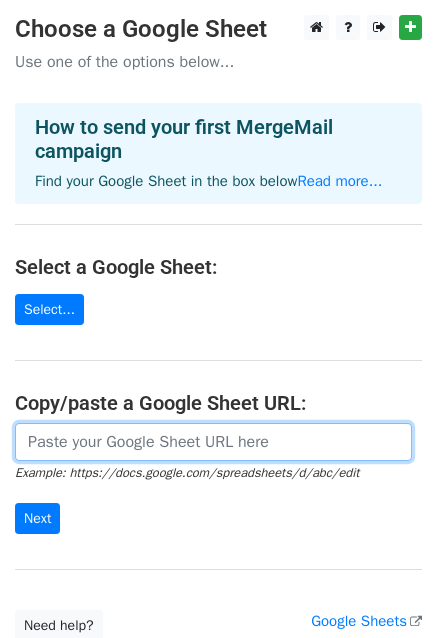 click at bounding box center (213, 442) 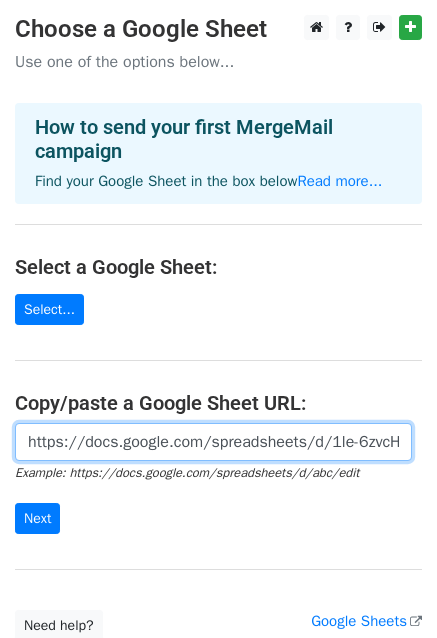 scroll, scrollTop: 0, scrollLeft: 485, axis: horizontal 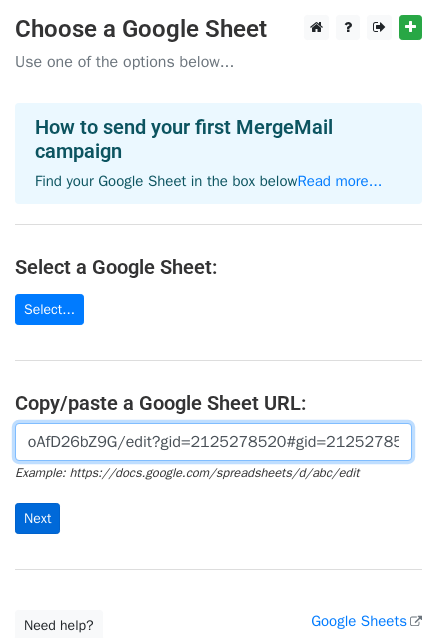 type on "https://docs.google.com/spreadsheets/d/1le-6zvcHYi04yirpdPuU7CoAfD26bZ9G/edit?gid=2125278520#gid=2125278520" 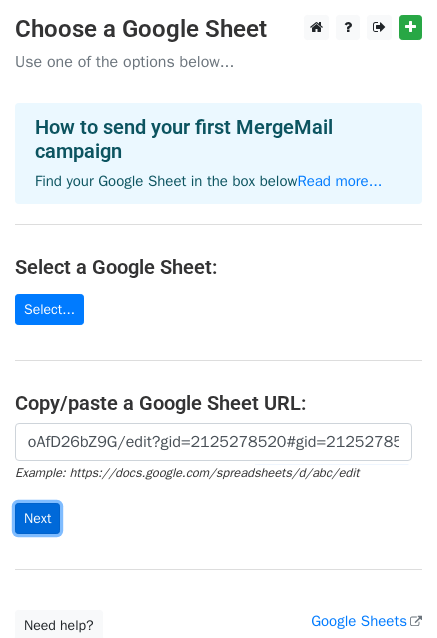 scroll, scrollTop: 0, scrollLeft: 0, axis: both 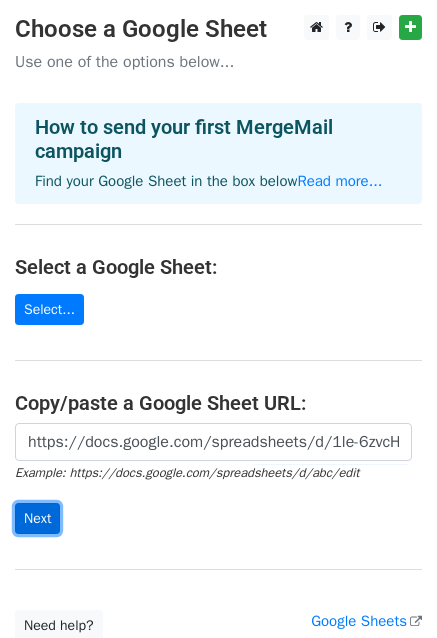 click on "Next" at bounding box center [37, 518] 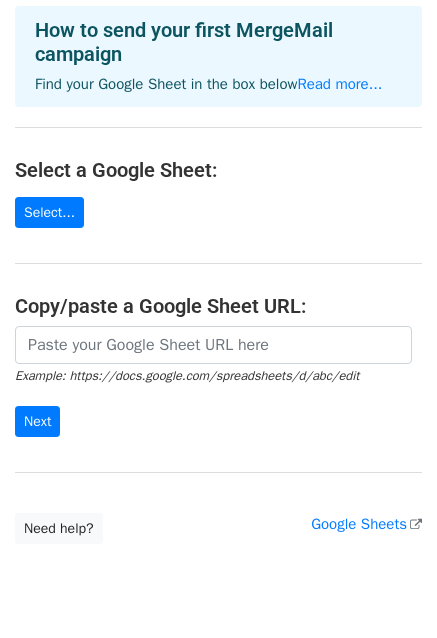 scroll, scrollTop: 291, scrollLeft: 0, axis: vertical 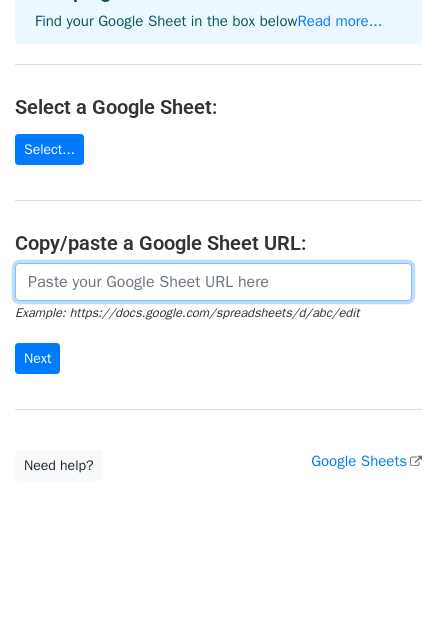 click at bounding box center (213, 282) 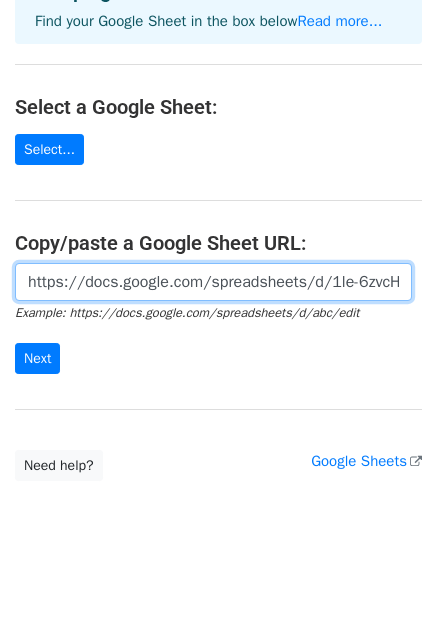 scroll, scrollTop: 0, scrollLeft: 485, axis: horizontal 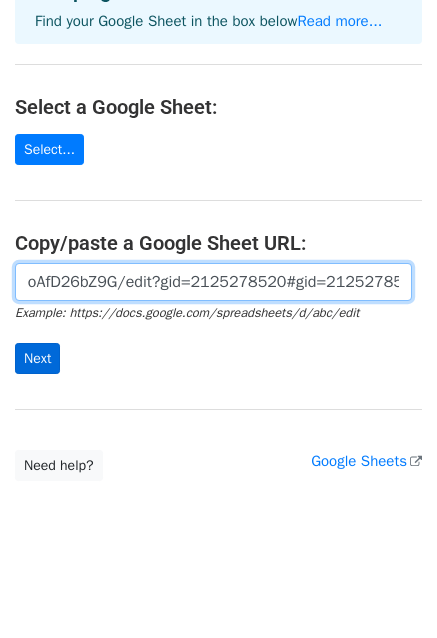 type on "https://docs.google.com/spreadsheets/d/1le-6zvcHYi04yirpdPuU7CoAfD26bZ9G/edit?gid=2125278520#gid=2125278520" 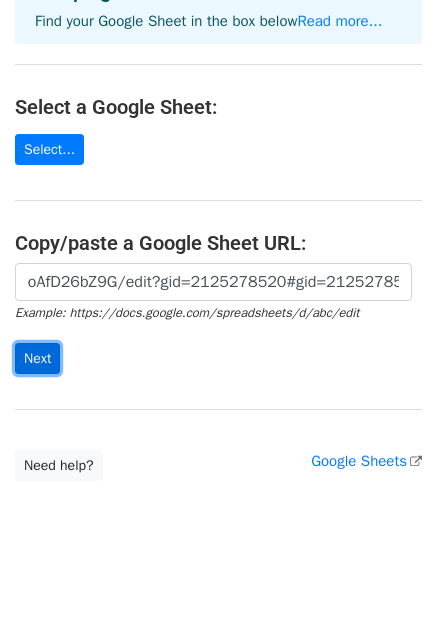 scroll, scrollTop: 0, scrollLeft: 0, axis: both 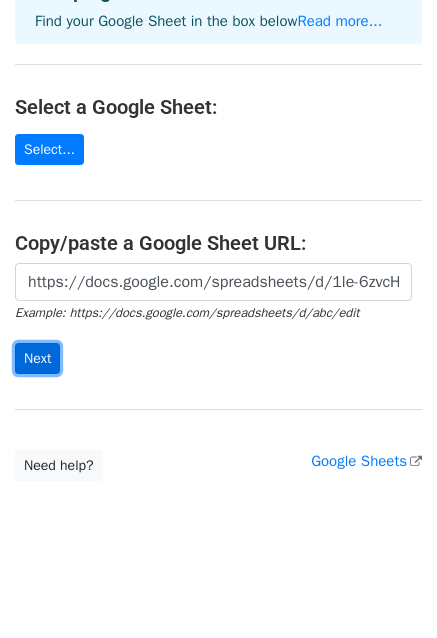 click on "Next" at bounding box center [37, 358] 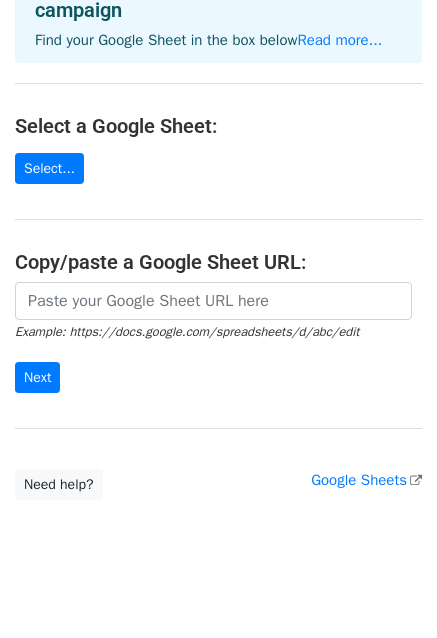 scroll, scrollTop: 291, scrollLeft: 0, axis: vertical 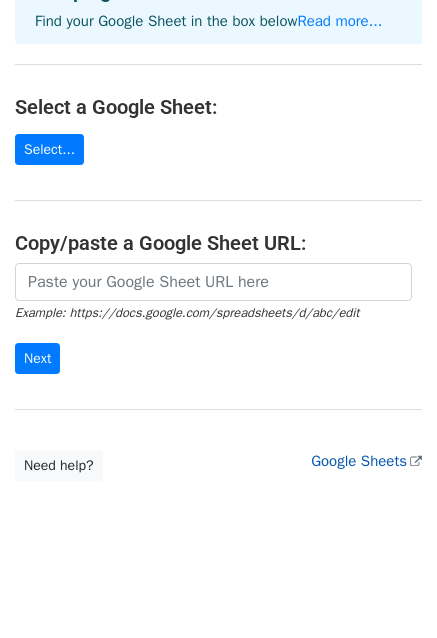 click on "Google Sheets" at bounding box center (366, 461) 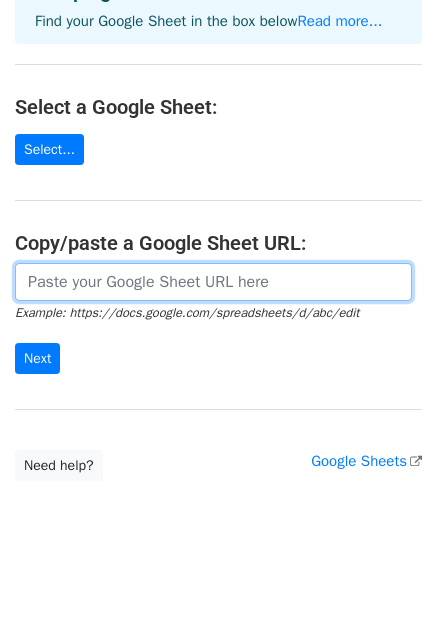 click at bounding box center (213, 282) 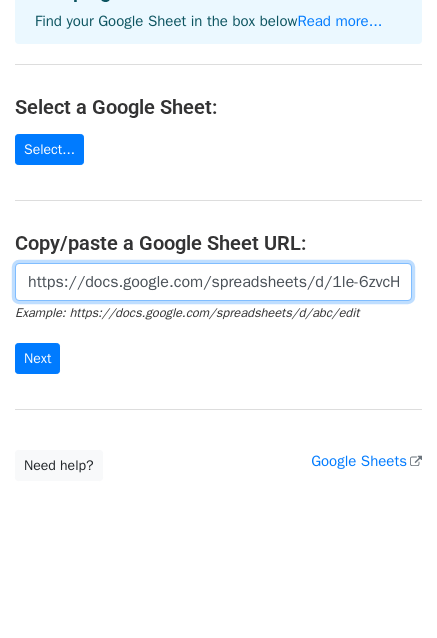 scroll, scrollTop: 0, scrollLeft: 485, axis: horizontal 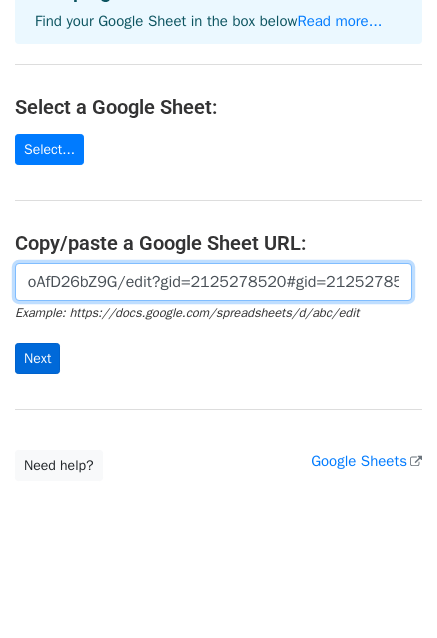 type on "https://docs.google.com/spreadsheets/d/1le-6zvcHYi04yirpdPuU7CoAfD26bZ9G/edit?gid=2125278520#gid=2125278520" 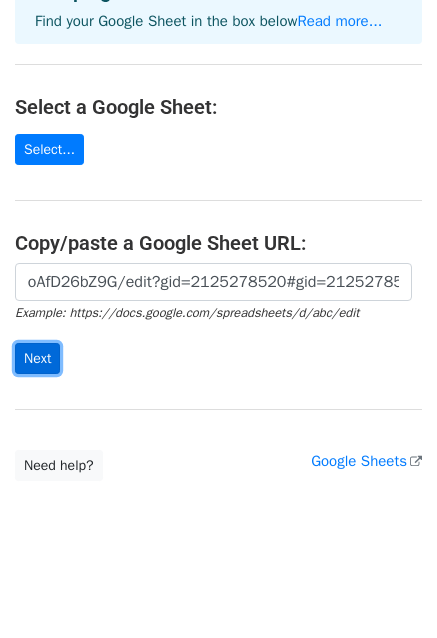 scroll, scrollTop: 0, scrollLeft: 0, axis: both 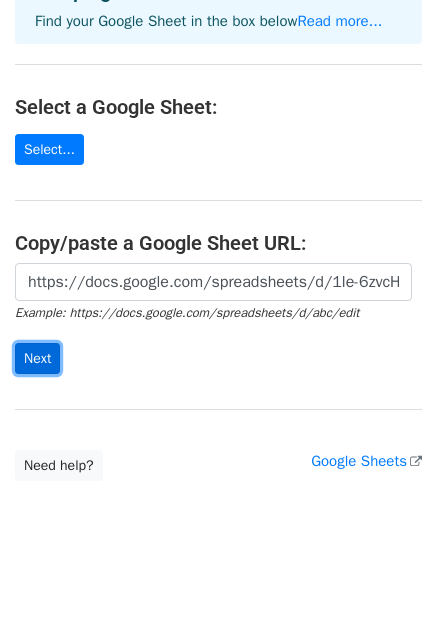 click on "Next" at bounding box center [37, 358] 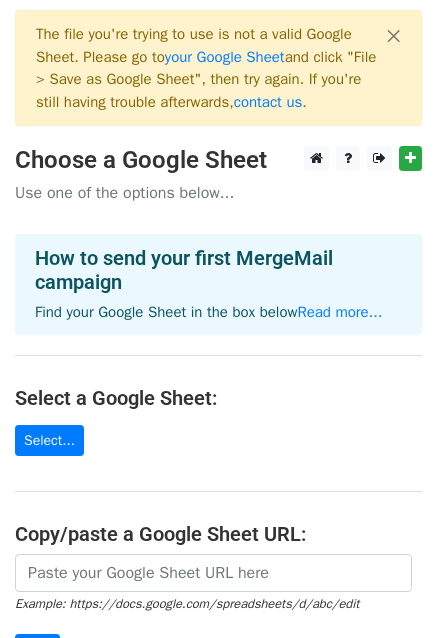 scroll, scrollTop: 0, scrollLeft: 0, axis: both 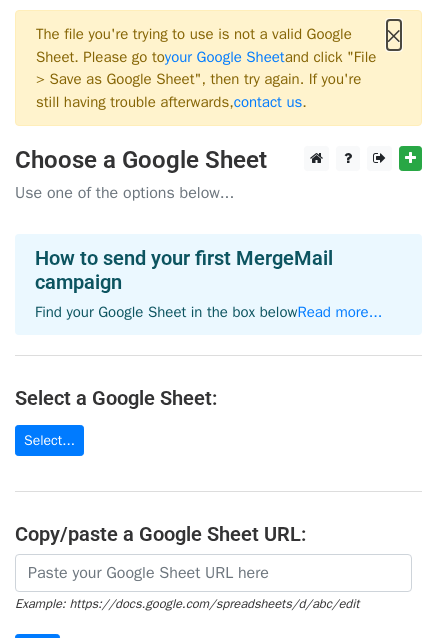 click on "×" at bounding box center (394, 35) 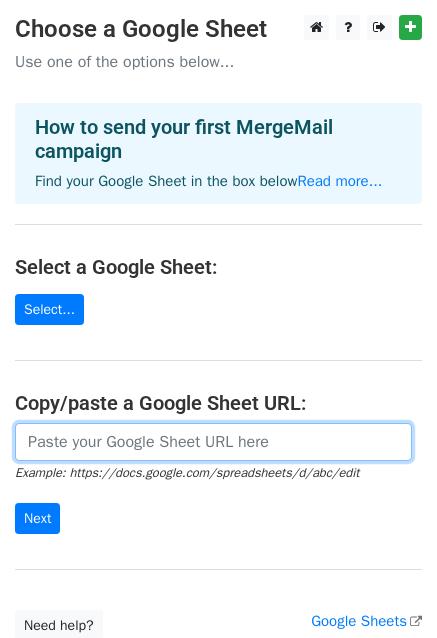click at bounding box center (213, 442) 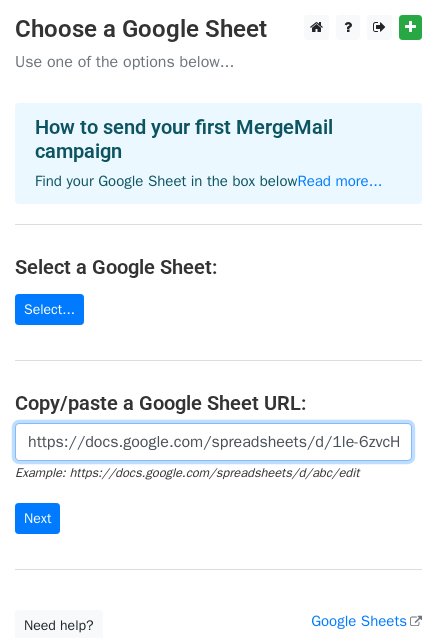 scroll, scrollTop: 0, scrollLeft: 485, axis: horizontal 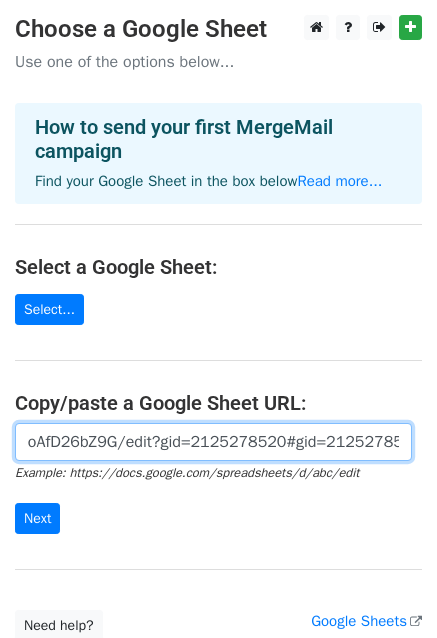 type on "https://docs.google.com/spreadsheets/d/1le-6zvcHYi04yirpdPuU7CoAfD26bZ9G/edit?gid=2125278520#gid=2125278520" 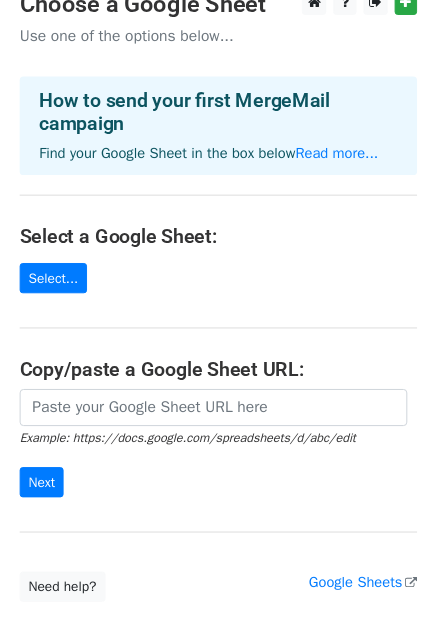 scroll, scrollTop: 291, scrollLeft: 0, axis: vertical 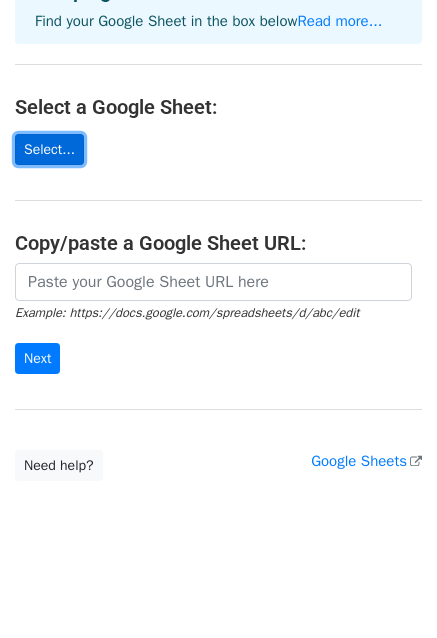 click on "Select..." at bounding box center (49, 149) 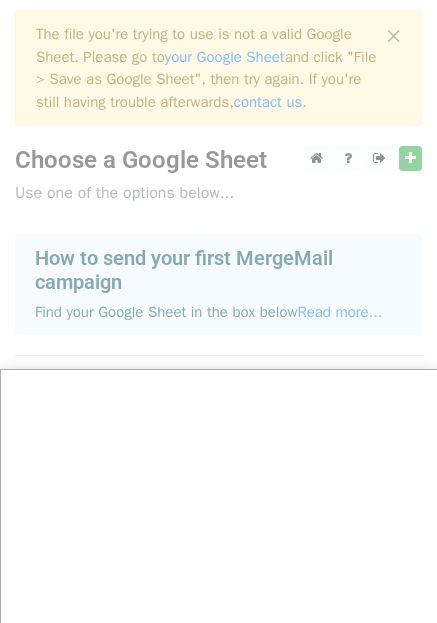 scroll, scrollTop: 307, scrollLeft: 0, axis: vertical 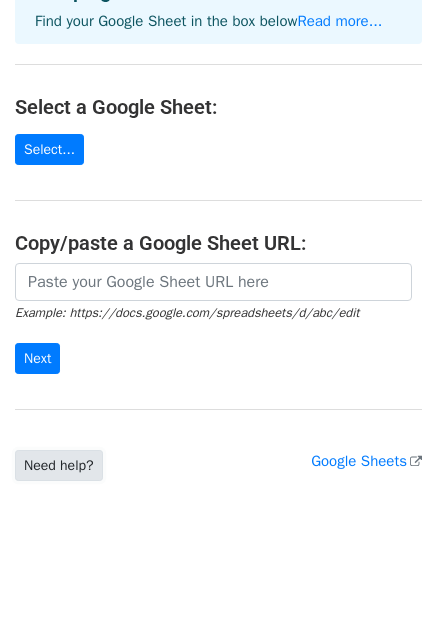 click on "Need help?" at bounding box center [59, 465] 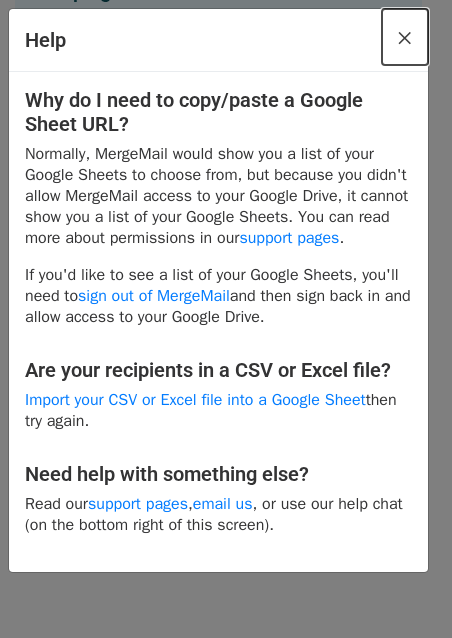 click on "×" at bounding box center [405, 37] 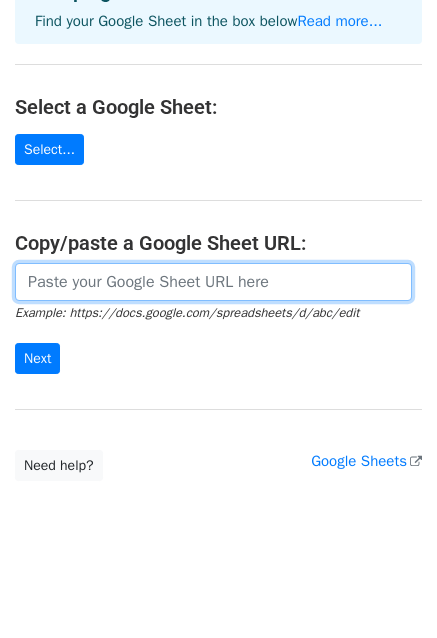 click at bounding box center [213, 282] 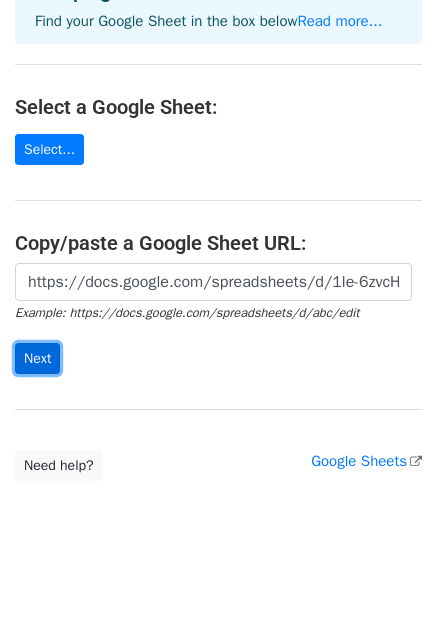 click on "Next" at bounding box center [37, 358] 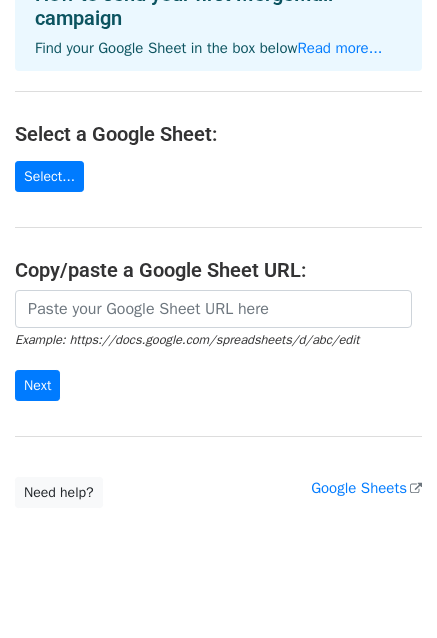 scroll, scrollTop: 291, scrollLeft: 0, axis: vertical 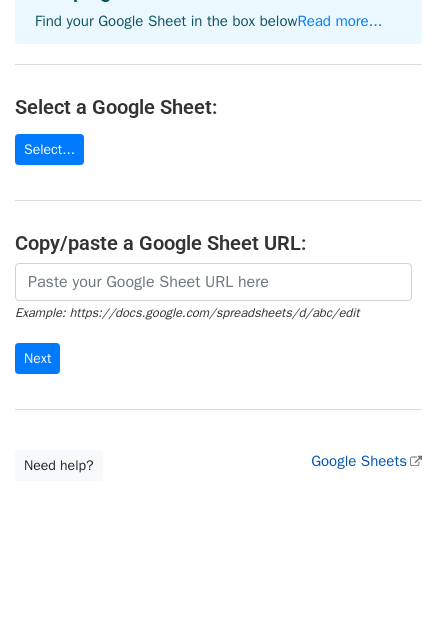 click on "Google Sheets" at bounding box center [366, 461] 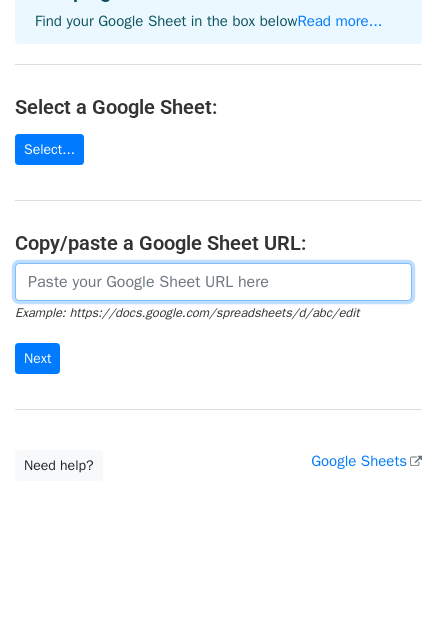 click at bounding box center (213, 282) 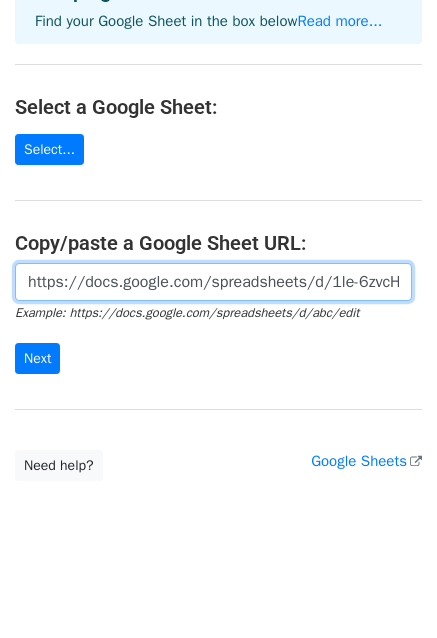scroll, scrollTop: 0, scrollLeft: 485, axis: horizontal 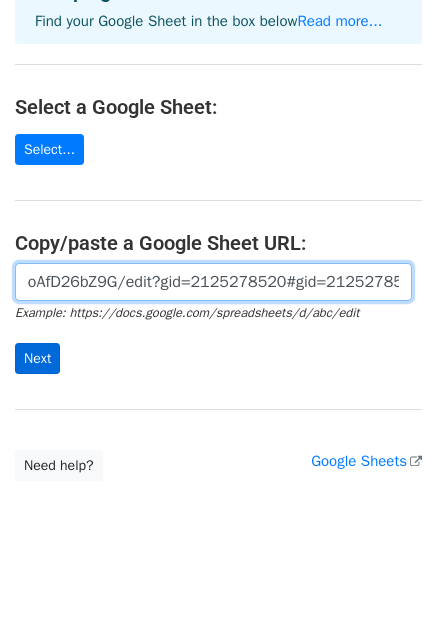 type on "https://docs.google.com/spreadsheets/d/1le-6zvcHYi04yirpdPuU7CoAfD26bZ9G/edit?gid=2125278520#gid=2125278520" 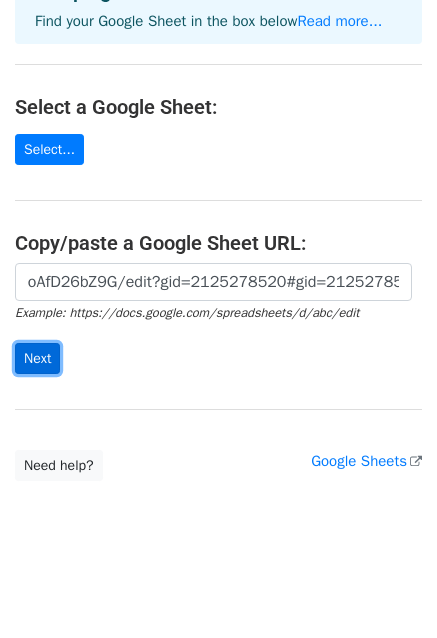scroll, scrollTop: 0, scrollLeft: 0, axis: both 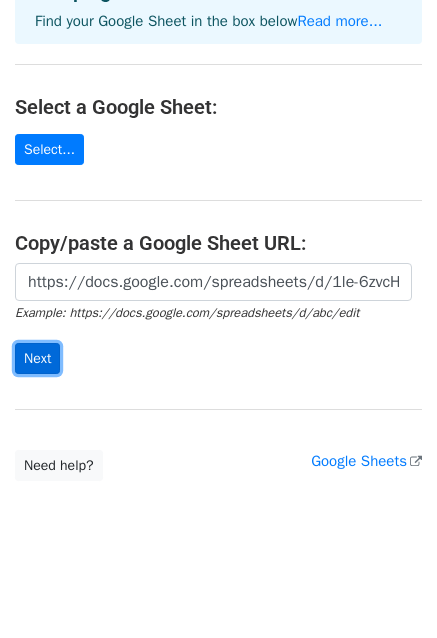 click on "Next" at bounding box center (37, 358) 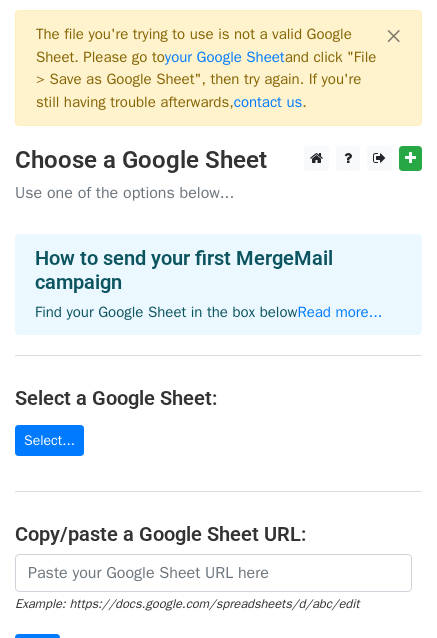 scroll, scrollTop: 0, scrollLeft: 0, axis: both 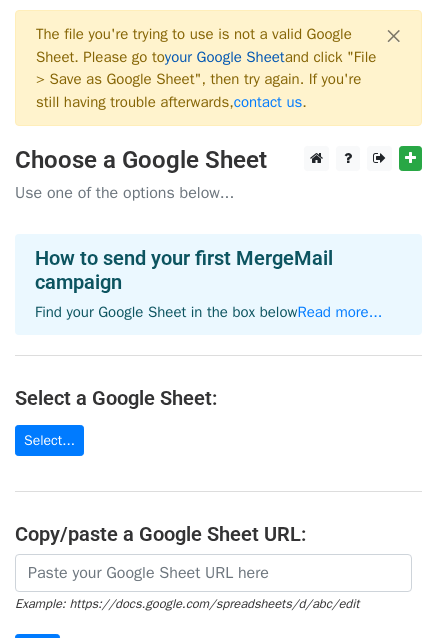 click on "your Google Sheet" at bounding box center (225, 57) 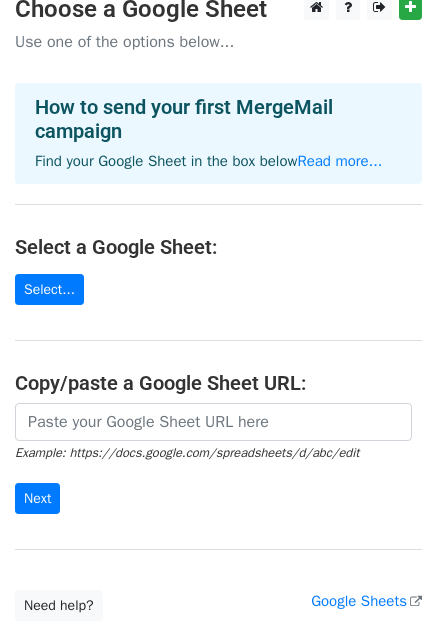 scroll, scrollTop: 180, scrollLeft: 0, axis: vertical 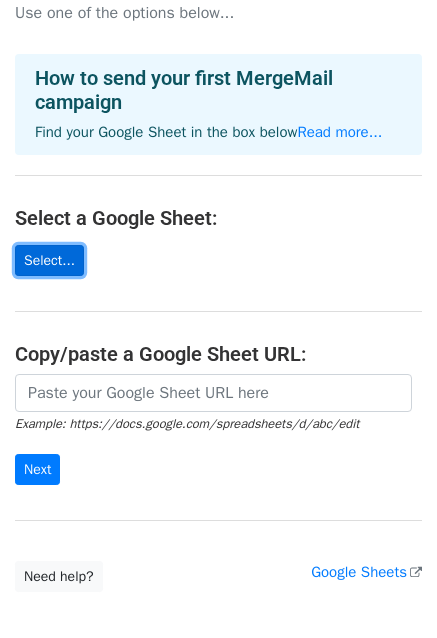 click on "Select..." at bounding box center (49, 260) 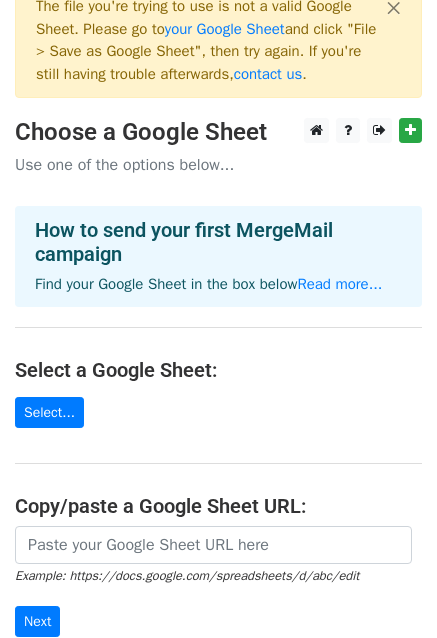 scroll, scrollTop: 28, scrollLeft: 0, axis: vertical 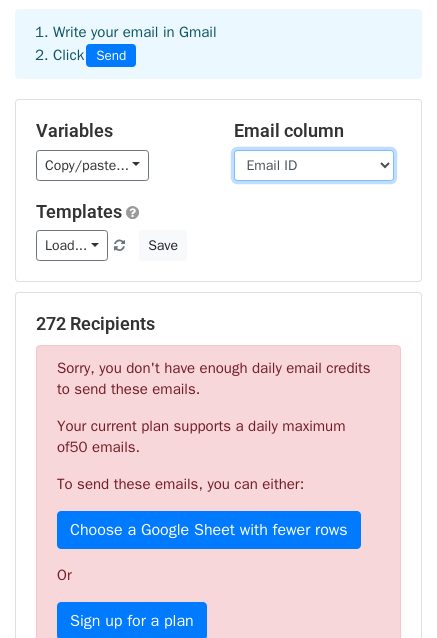 click on "Name
Email ID
Course of captain" at bounding box center (314, 165) 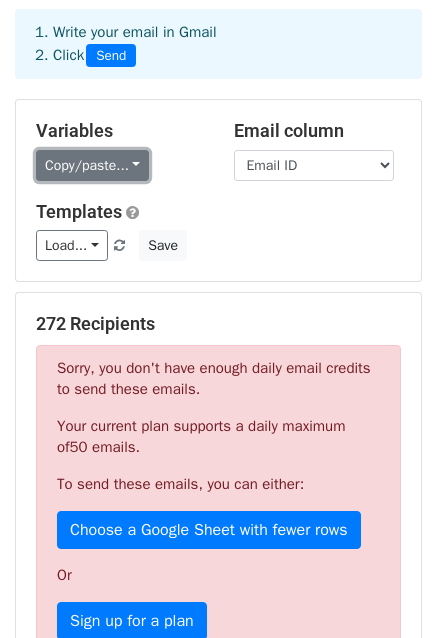 click on "Copy/paste..." at bounding box center [92, 165] 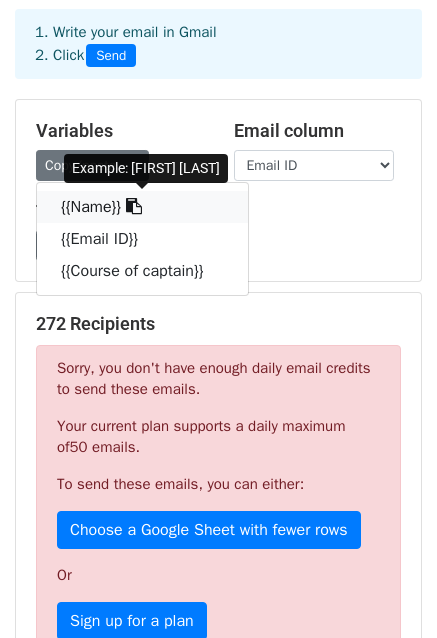click on "{{Name}}" at bounding box center (142, 207) 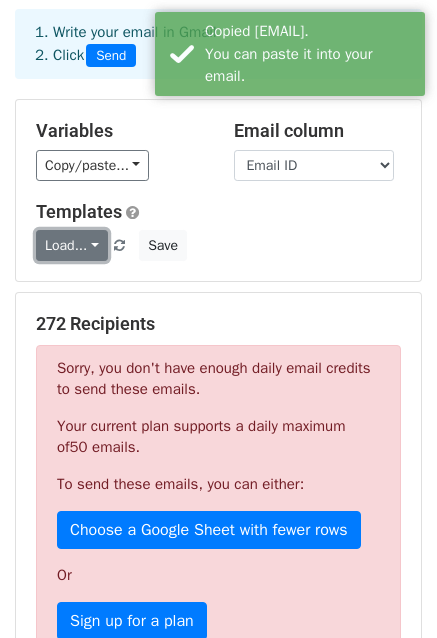 click on "Load..." at bounding box center (72, 245) 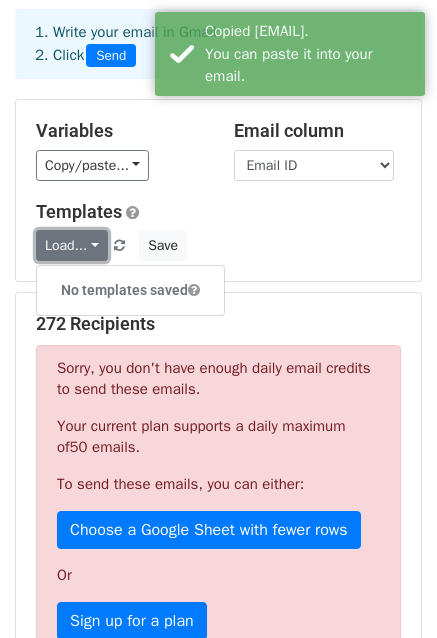 click on "Load..." at bounding box center [72, 245] 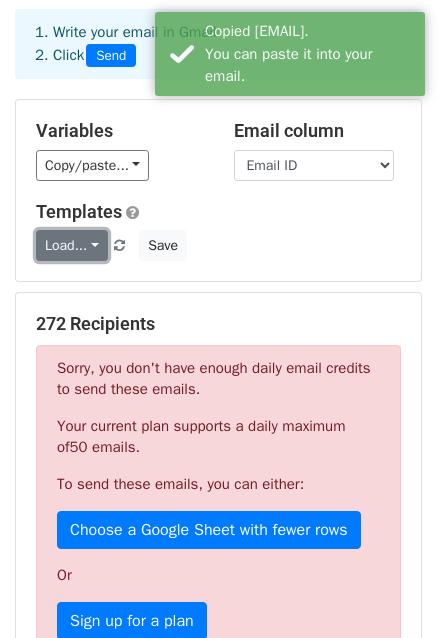 click on "Load..." at bounding box center (72, 245) 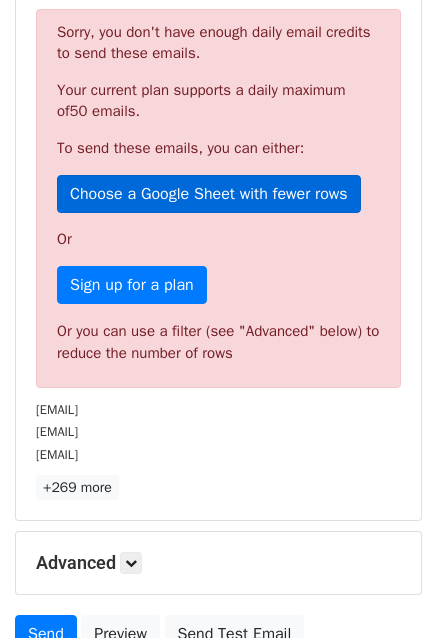 scroll, scrollTop: 424, scrollLeft: 0, axis: vertical 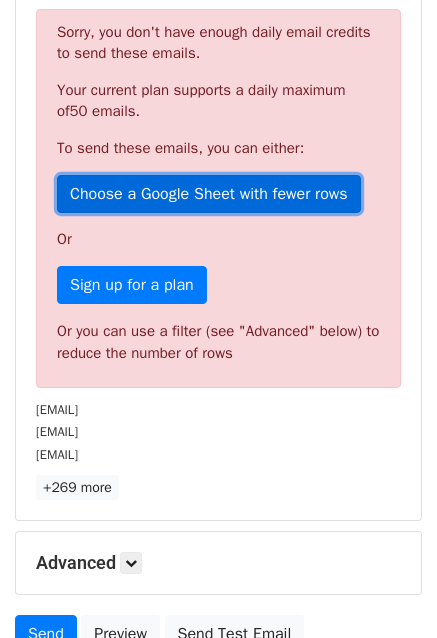 click on "Choose a Google Sheet with fewer rows" at bounding box center (209, 194) 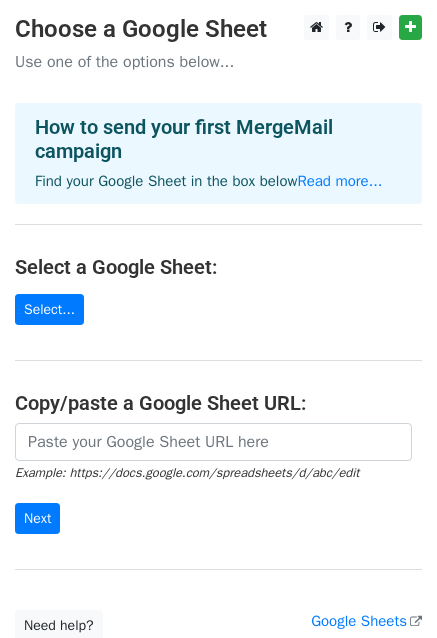 scroll, scrollTop: 2, scrollLeft: 0, axis: vertical 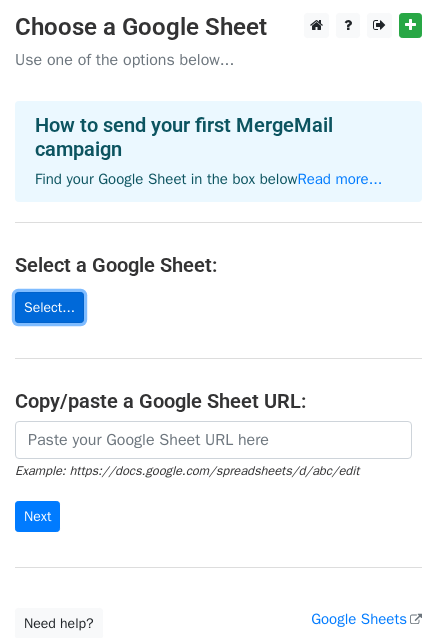 click on "Select..." at bounding box center [49, 307] 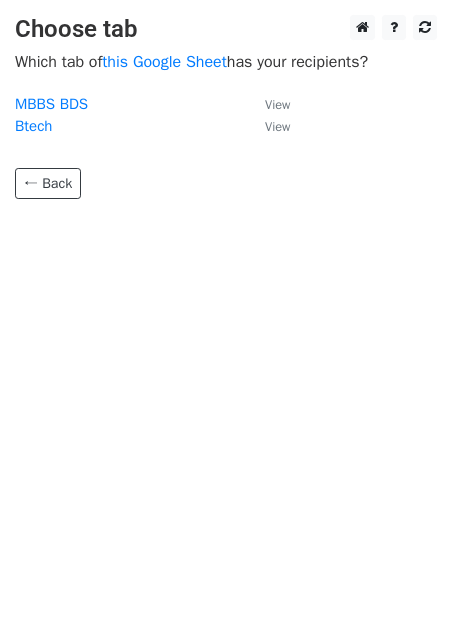 scroll, scrollTop: 0, scrollLeft: 0, axis: both 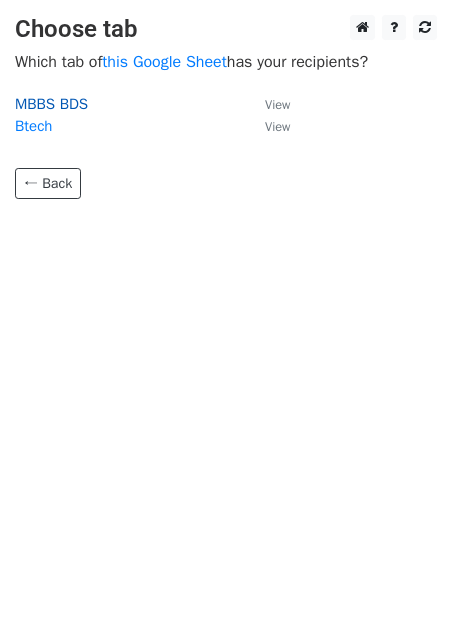 click on "MBBS BDS" at bounding box center [51, 104] 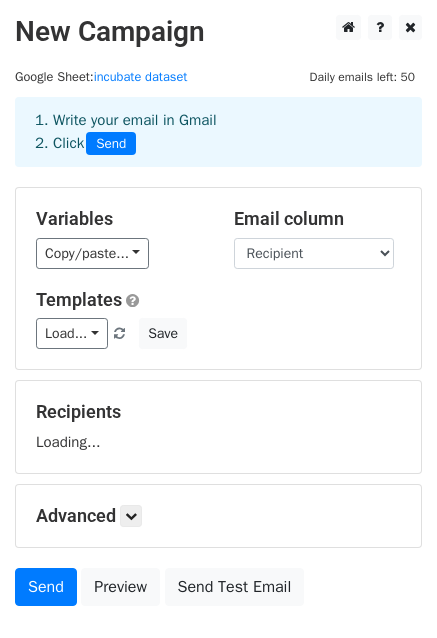scroll, scrollTop: 0, scrollLeft: 0, axis: both 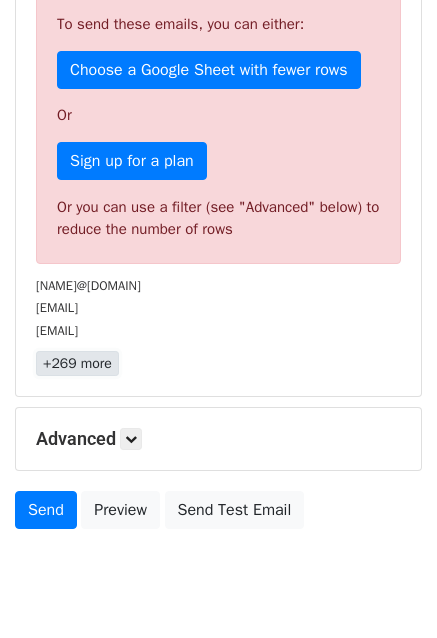 click on "+269 more" at bounding box center (77, 363) 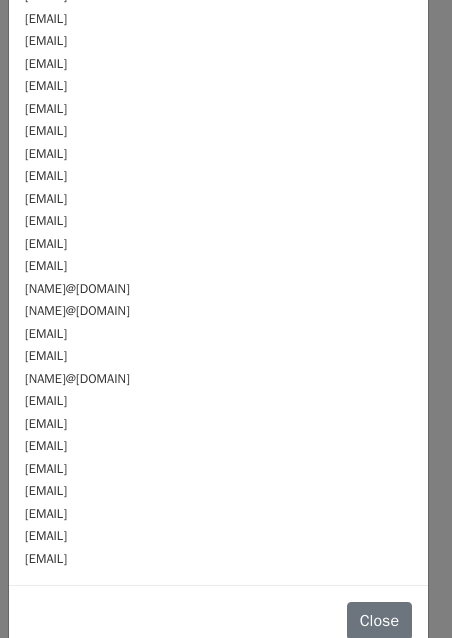 scroll, scrollTop: 5661, scrollLeft: 0, axis: vertical 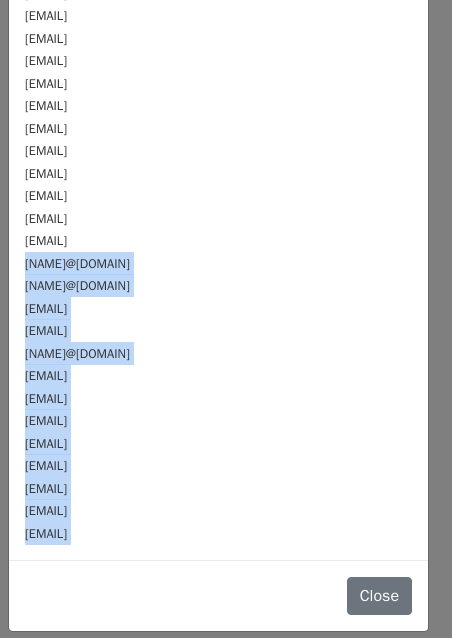 drag, startPoint x: 24, startPoint y: 260, endPoint x: 251, endPoint y: 580, distance: 392.33786 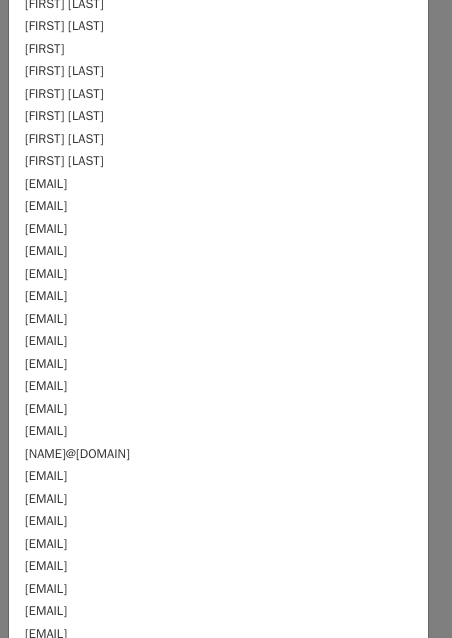 scroll, scrollTop: 5110, scrollLeft: 0, axis: vertical 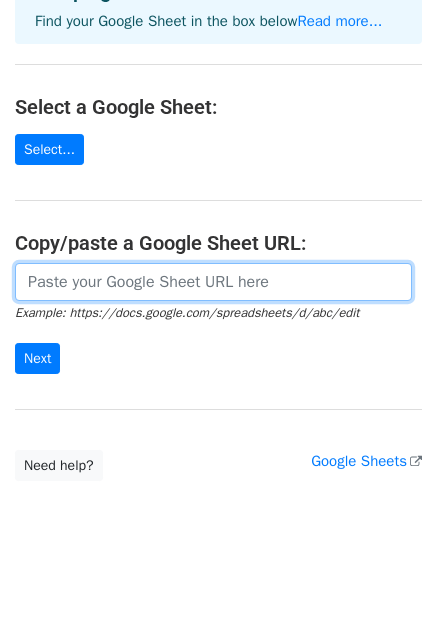 click at bounding box center [213, 282] 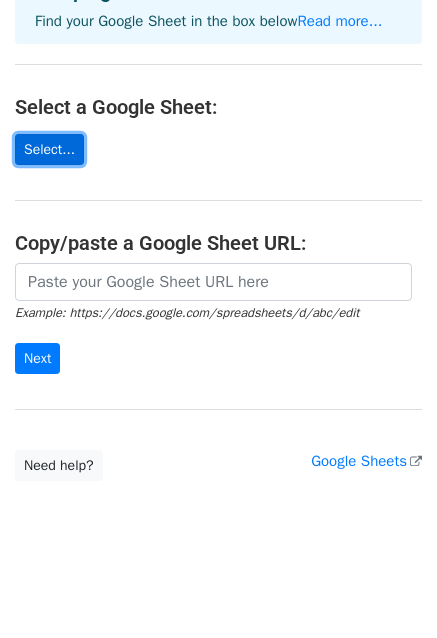 click on "Select..." at bounding box center [49, 149] 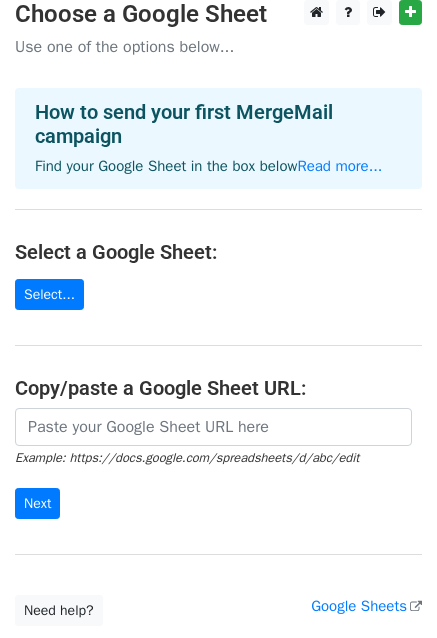 scroll, scrollTop: 0, scrollLeft: 0, axis: both 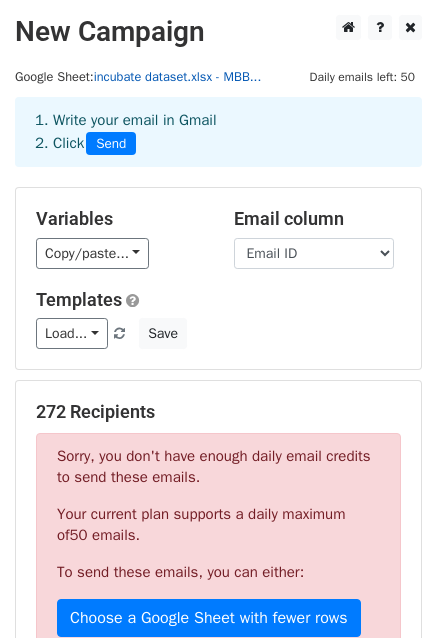 click on "incubate dataset.xlsx - MBB..." at bounding box center [178, 77] 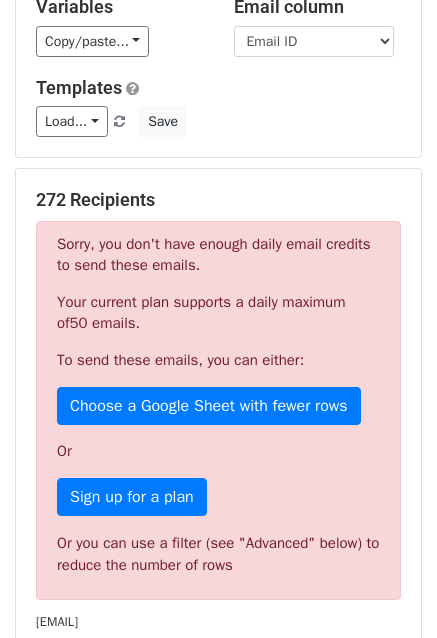 scroll, scrollTop: 0, scrollLeft: 0, axis: both 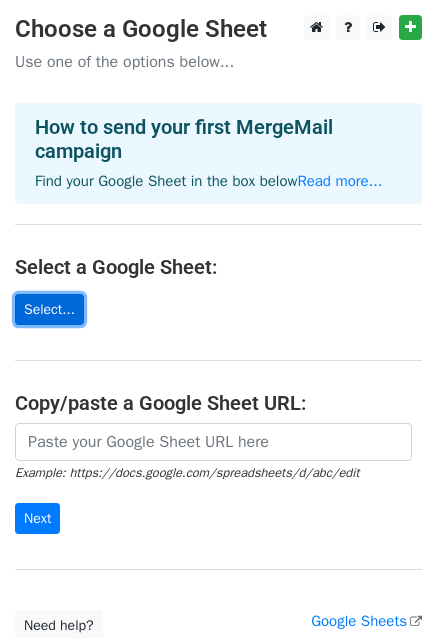 click on "Select..." at bounding box center [49, 309] 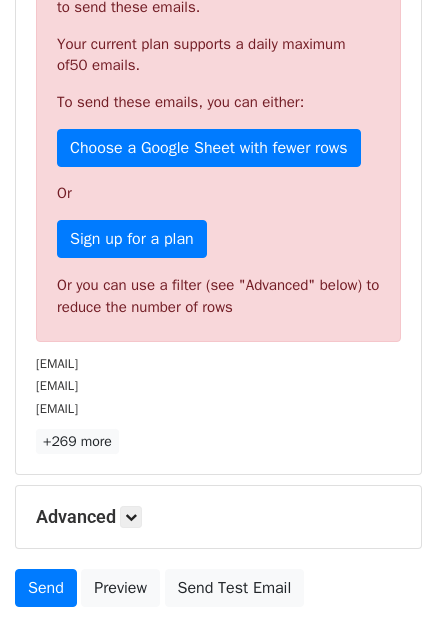 scroll, scrollTop: 560, scrollLeft: 0, axis: vertical 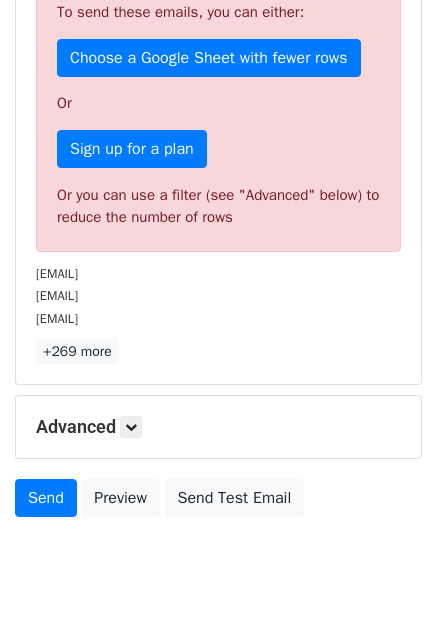 click on "Advanced
Tracking
Track Opens
UTM Codes
Track Clicks
Filters
Only include spreadsheet rows that match the following filters:
Schedule
Send now
Unsubscribe
Add unsubscribe link
Copy unsubscribe link" at bounding box center (218, 427) 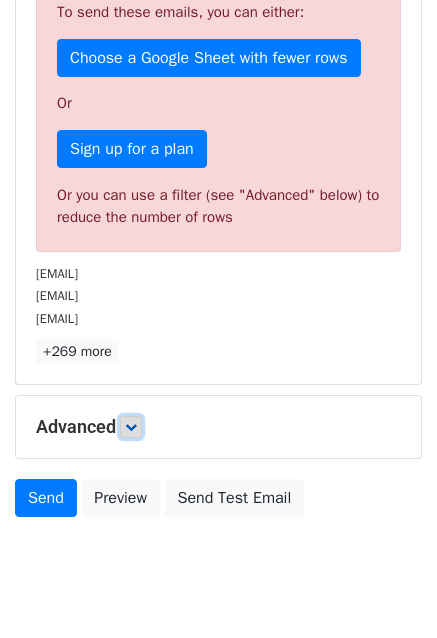 click at bounding box center (131, 427) 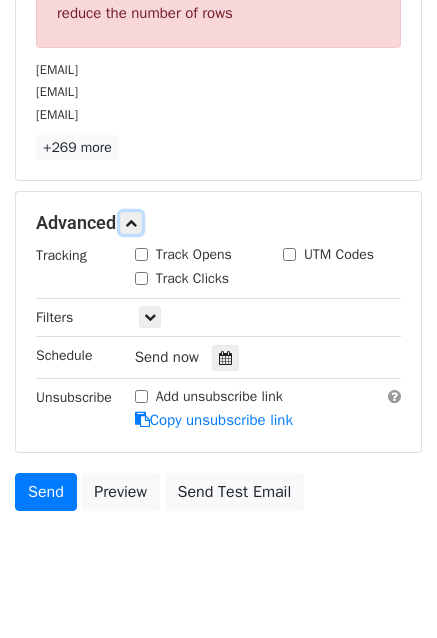 scroll, scrollTop: 776, scrollLeft: 0, axis: vertical 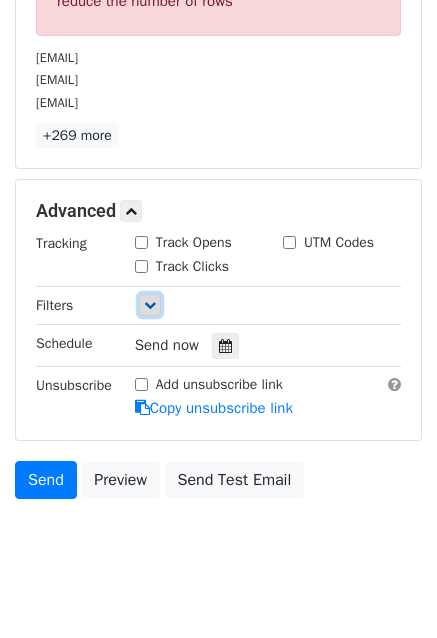 click at bounding box center (150, 305) 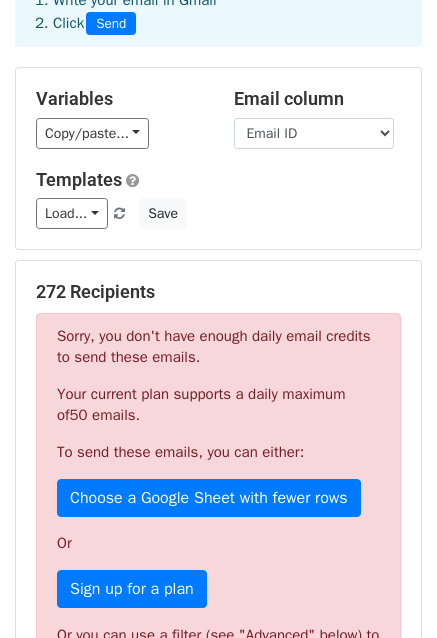 scroll, scrollTop: 115, scrollLeft: 0, axis: vertical 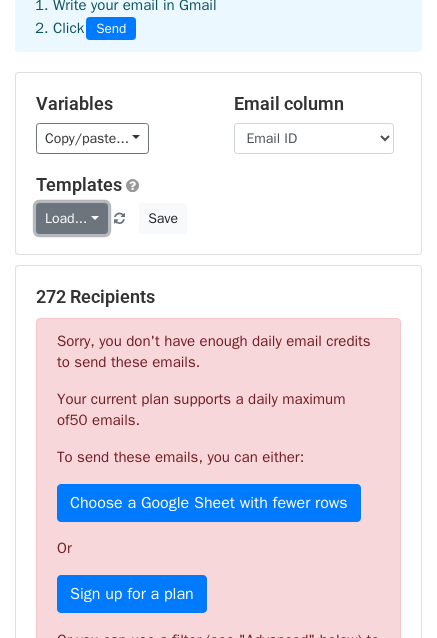 click on "Load..." at bounding box center (72, 218) 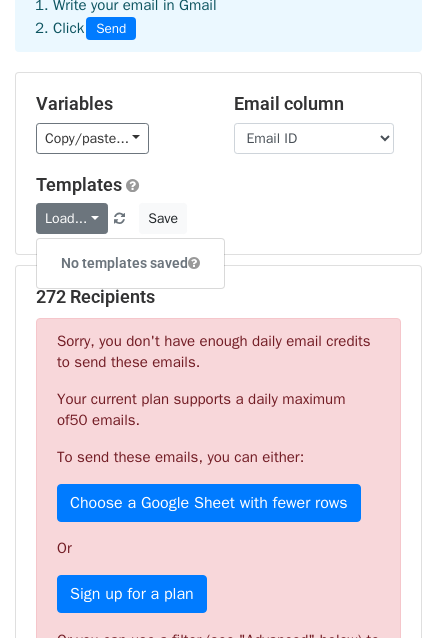 click on "Templates
Load...
No templates saved
Save" at bounding box center [218, 204] 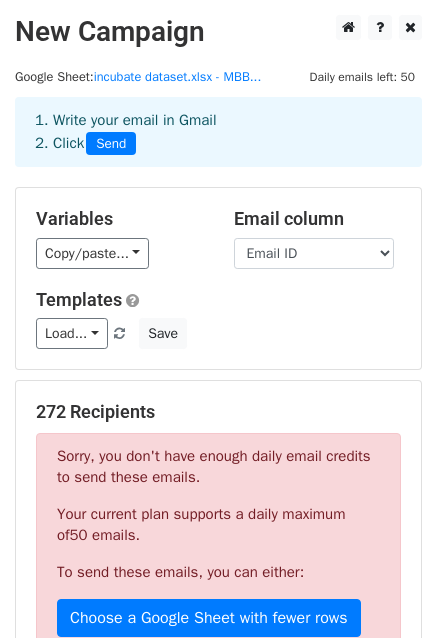 scroll, scrollTop: 0, scrollLeft: 0, axis: both 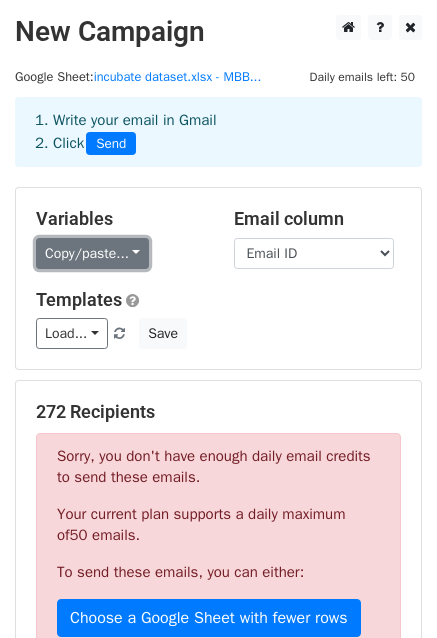 click on "Copy/paste..." at bounding box center (92, 253) 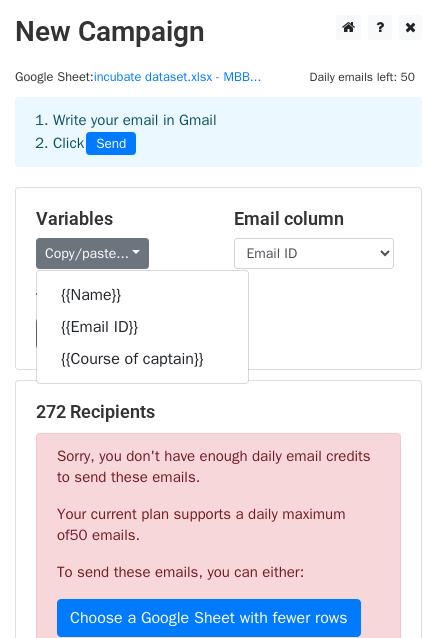click on "Copy/paste...
{{Name}}
{{Email ID}}
{{Course of captain}}" at bounding box center [120, 253] 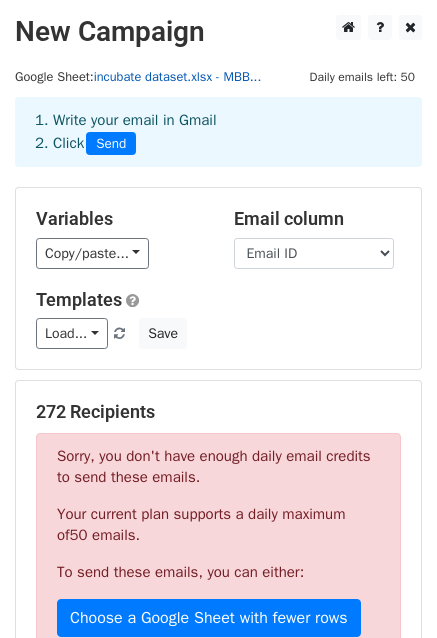 click on "incubate dataset.xlsx - MBB..." at bounding box center (178, 77) 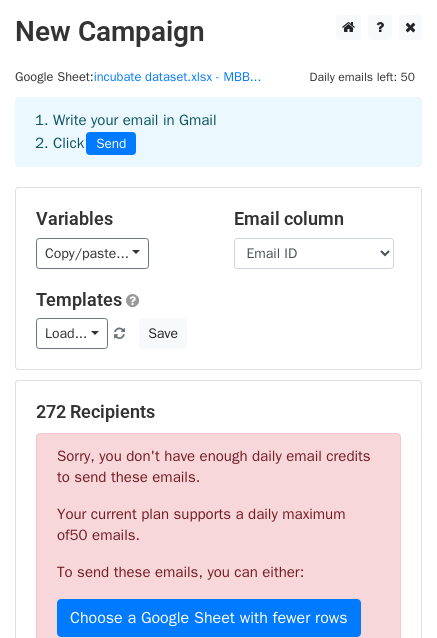 click on "Send" at bounding box center (111, 144) 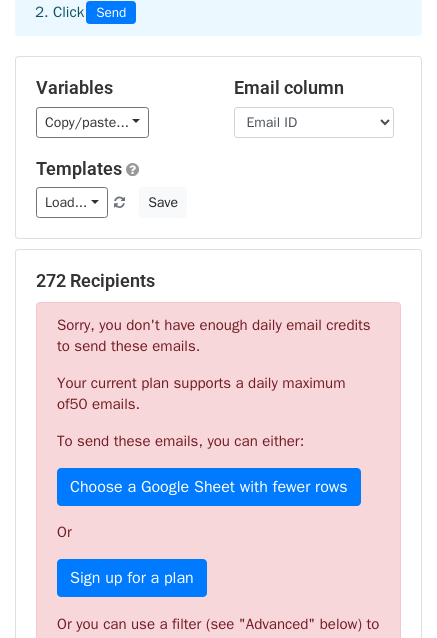 scroll, scrollTop: 388, scrollLeft: 0, axis: vertical 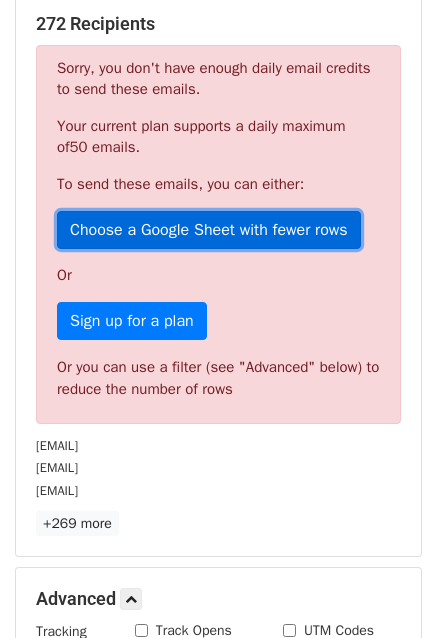 click on "Choose a Google Sheet with fewer rows" at bounding box center [209, 230] 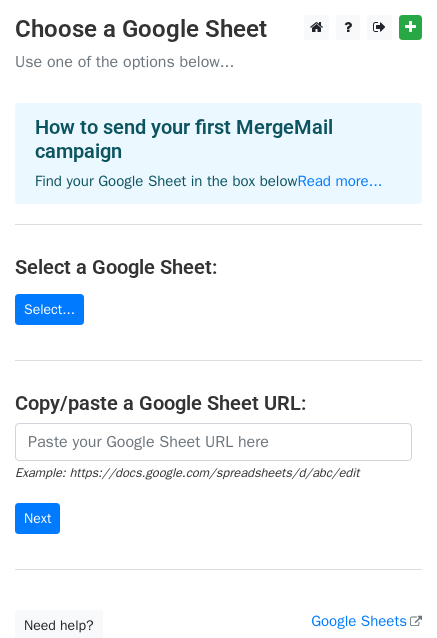 scroll, scrollTop: 0, scrollLeft: 0, axis: both 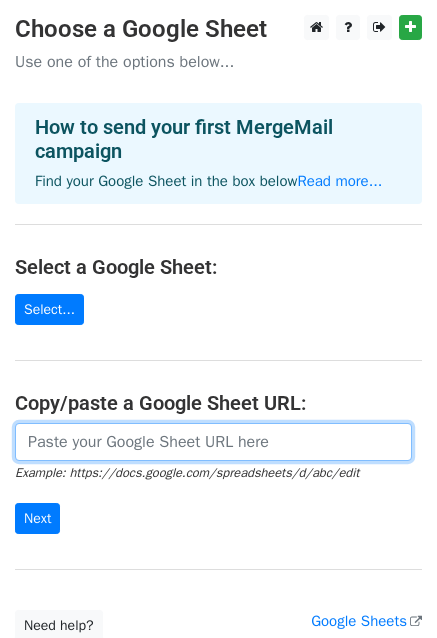 click at bounding box center (213, 442) 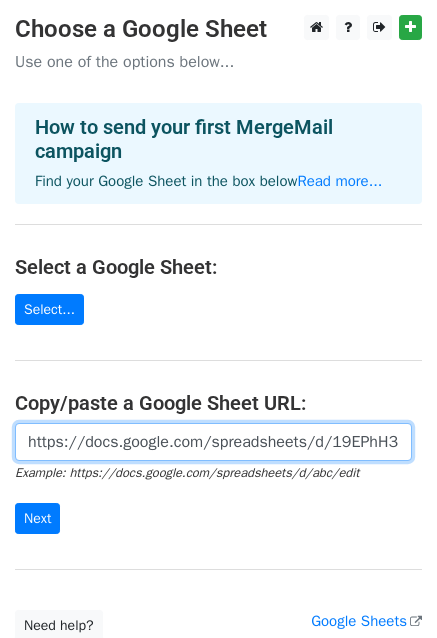 scroll, scrollTop: 0, scrollLeft: 577, axis: horizontal 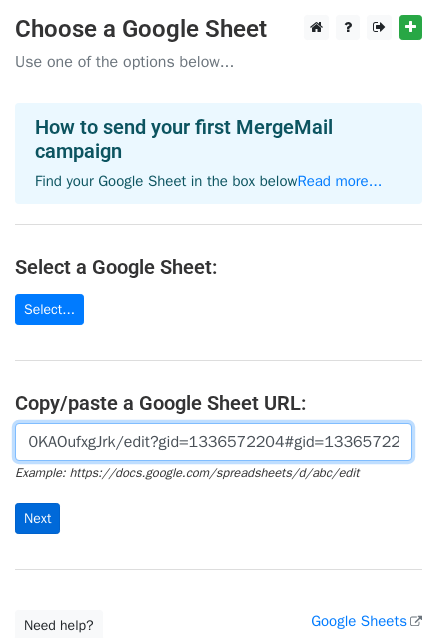 type on "https://docs.google.com/spreadsheets/d/19EPhH3hsbpjixii2MmZiBA5KMibNBQiI0KAOufxgJrk/edit?gid=1336572204#gid=1336572204" 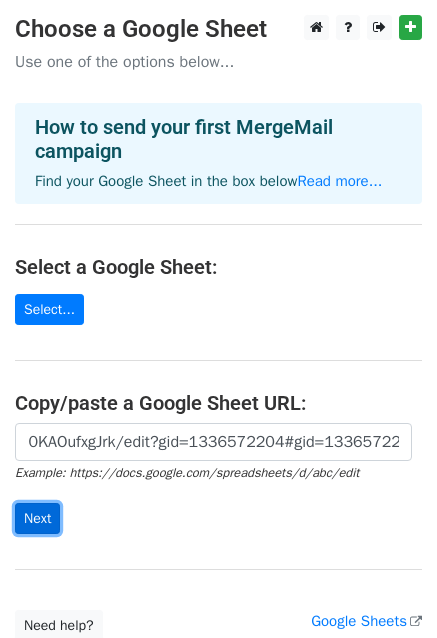 scroll, scrollTop: 0, scrollLeft: 0, axis: both 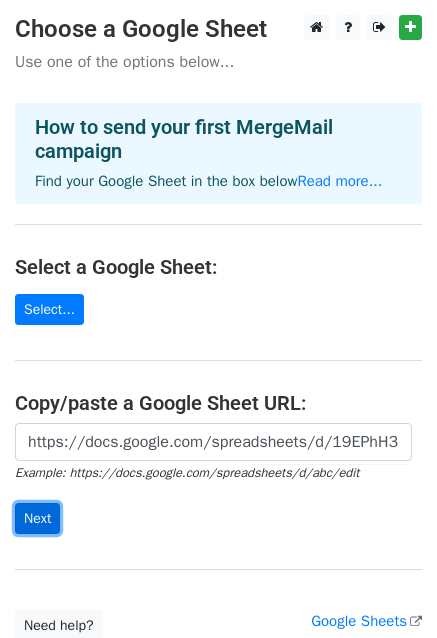 click on "Next" at bounding box center [37, 518] 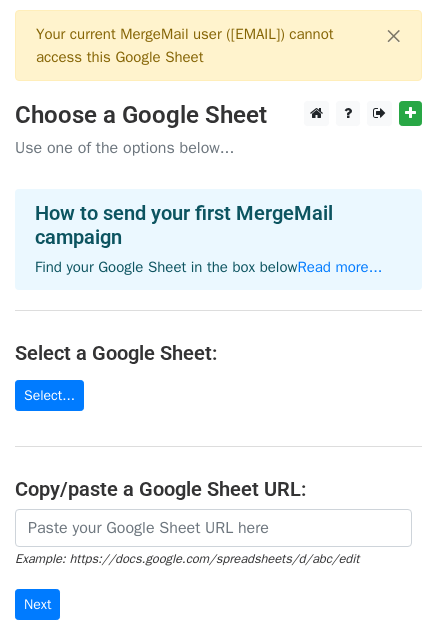 scroll, scrollTop: 0, scrollLeft: 0, axis: both 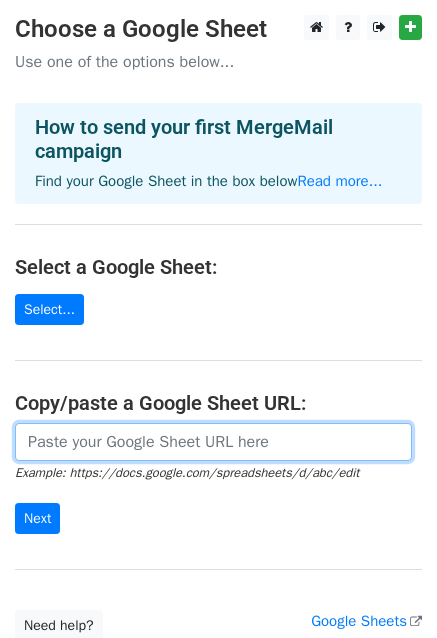 click at bounding box center [213, 442] 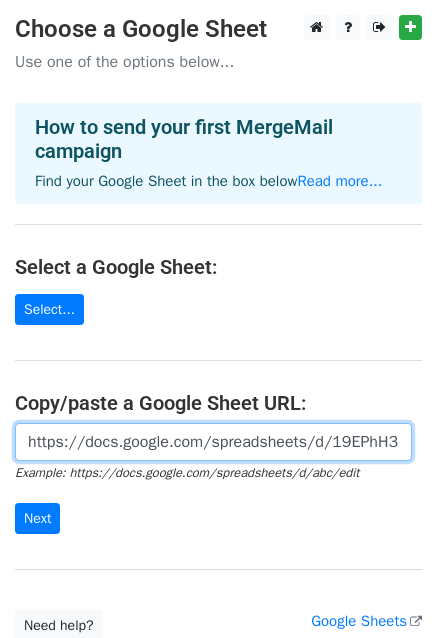 scroll, scrollTop: 0, scrollLeft: 577, axis: horizontal 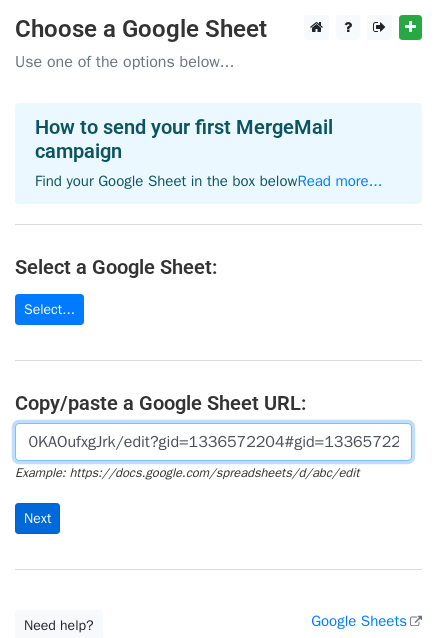 type on "https://docs.google.com/spreadsheets/d/19EPhH3hsbpjixii2MmZiBA5KMibNBQiI0KAOufxgJrk/edit?gid=1336572204#gid=1336572204" 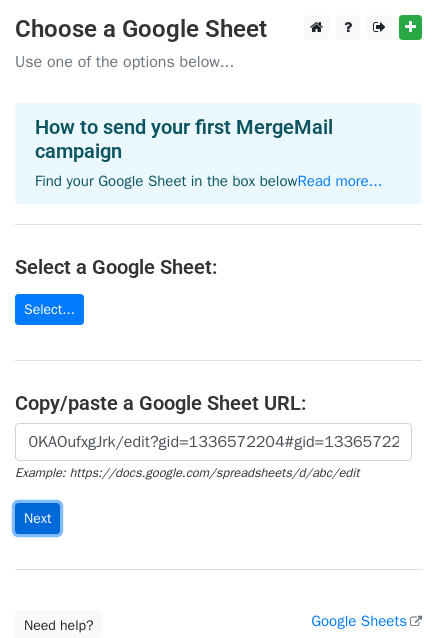 scroll, scrollTop: 0, scrollLeft: 0, axis: both 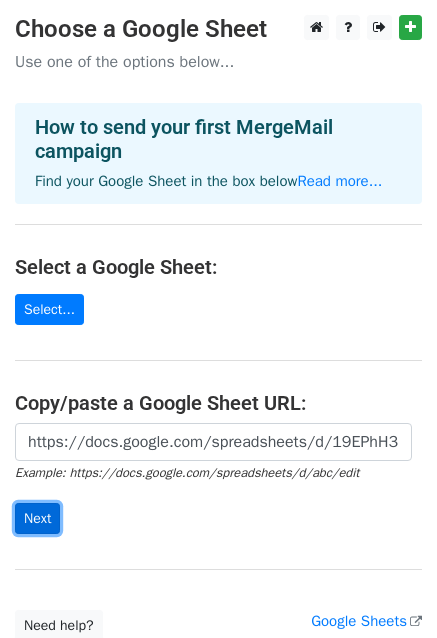 click on "Next" at bounding box center [37, 518] 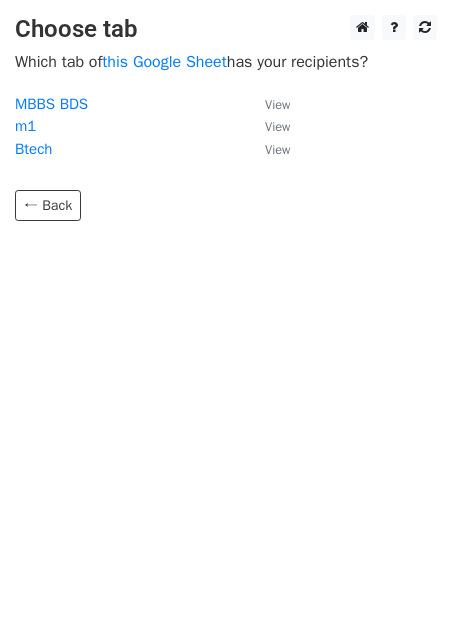 scroll, scrollTop: 0, scrollLeft: 0, axis: both 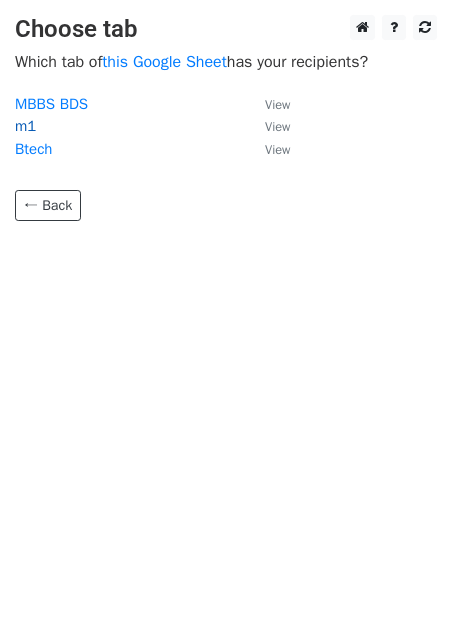 click on "m1" at bounding box center (25, 126) 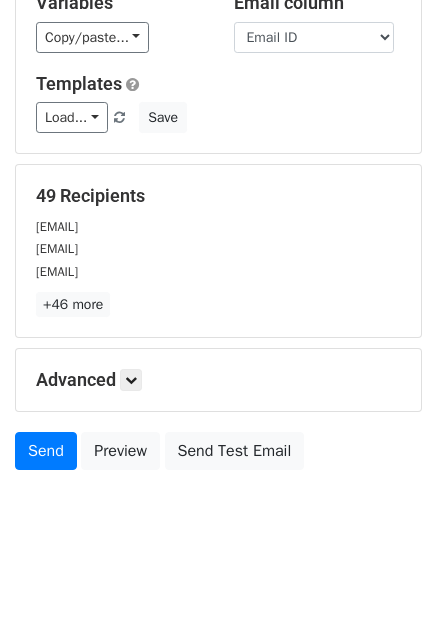 scroll, scrollTop: 215, scrollLeft: 0, axis: vertical 